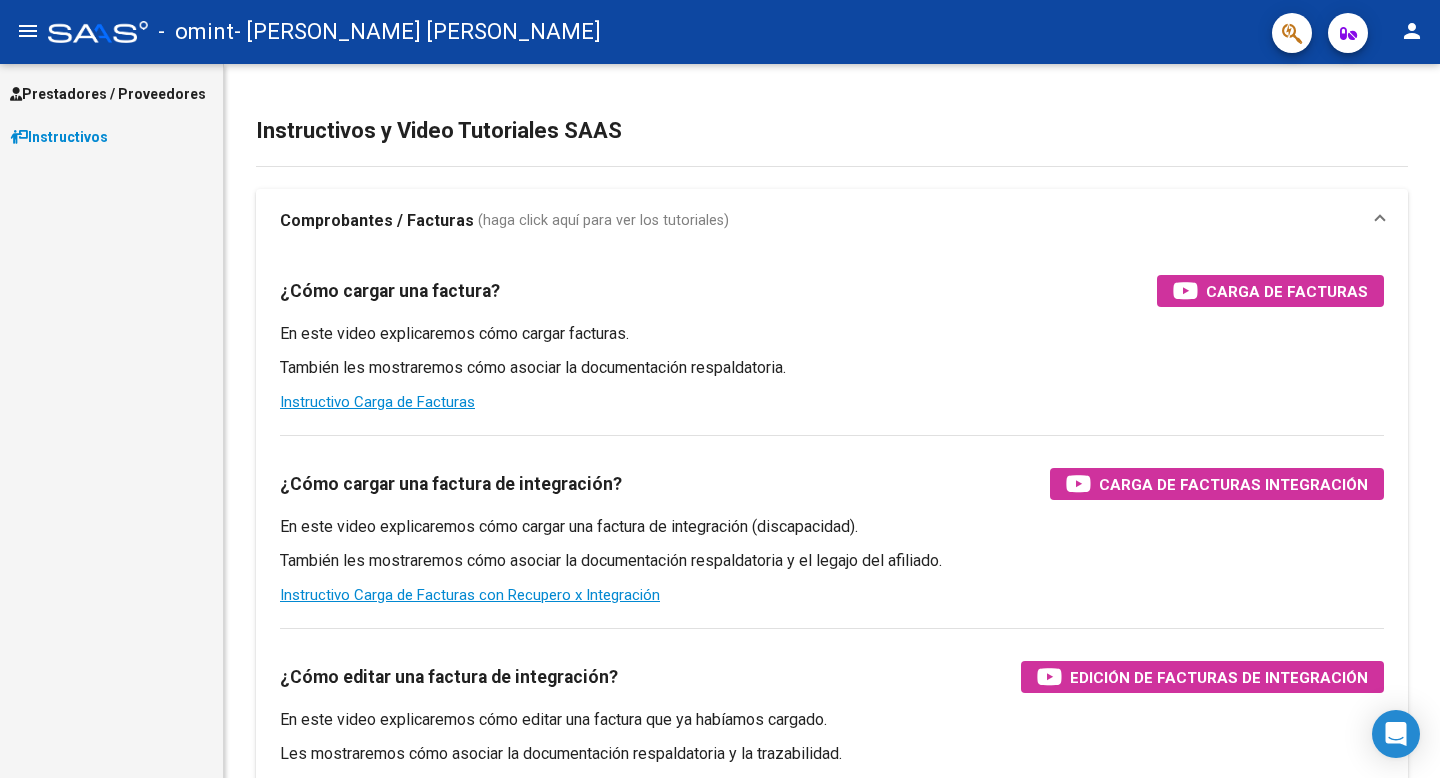 scroll, scrollTop: 0, scrollLeft: 0, axis: both 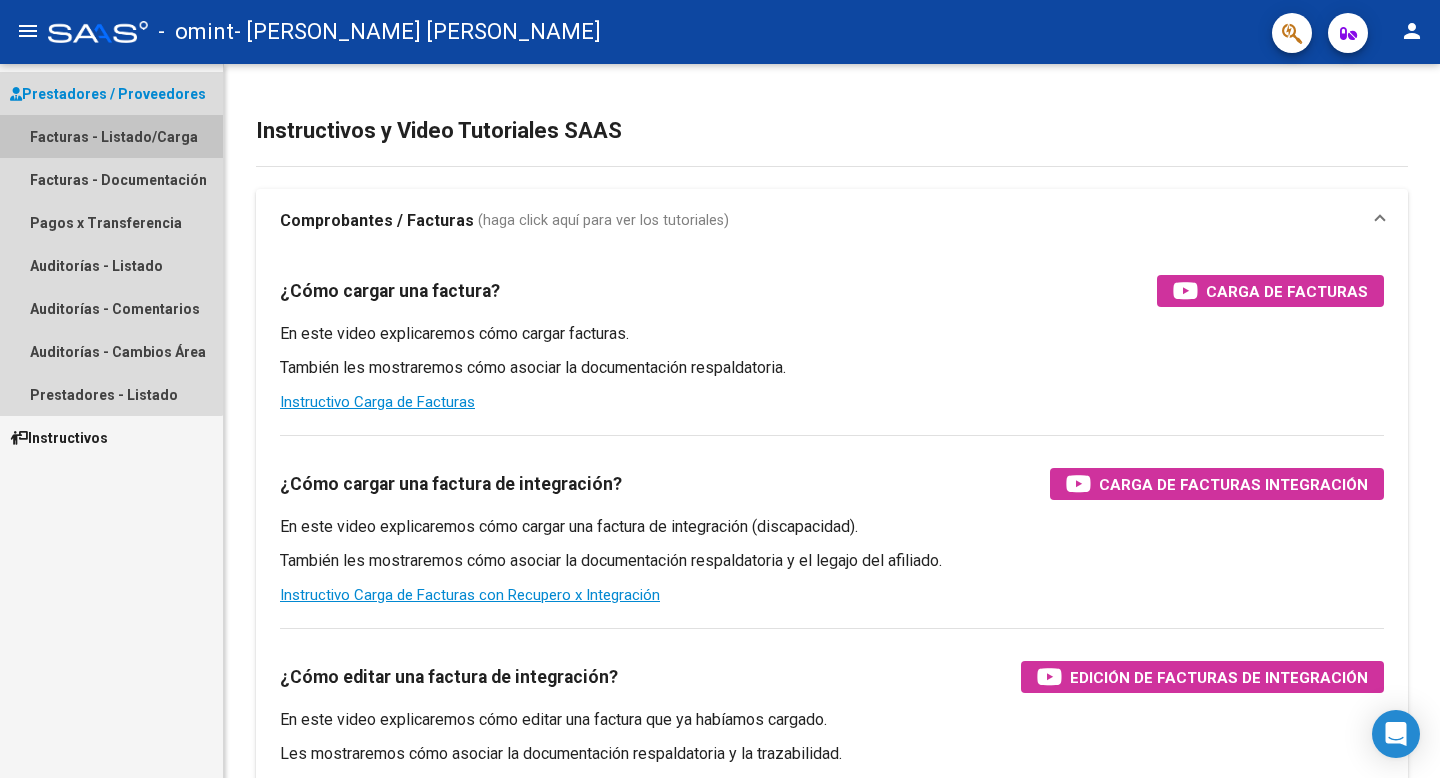 click on "Facturas - Listado/Carga" at bounding box center (111, 136) 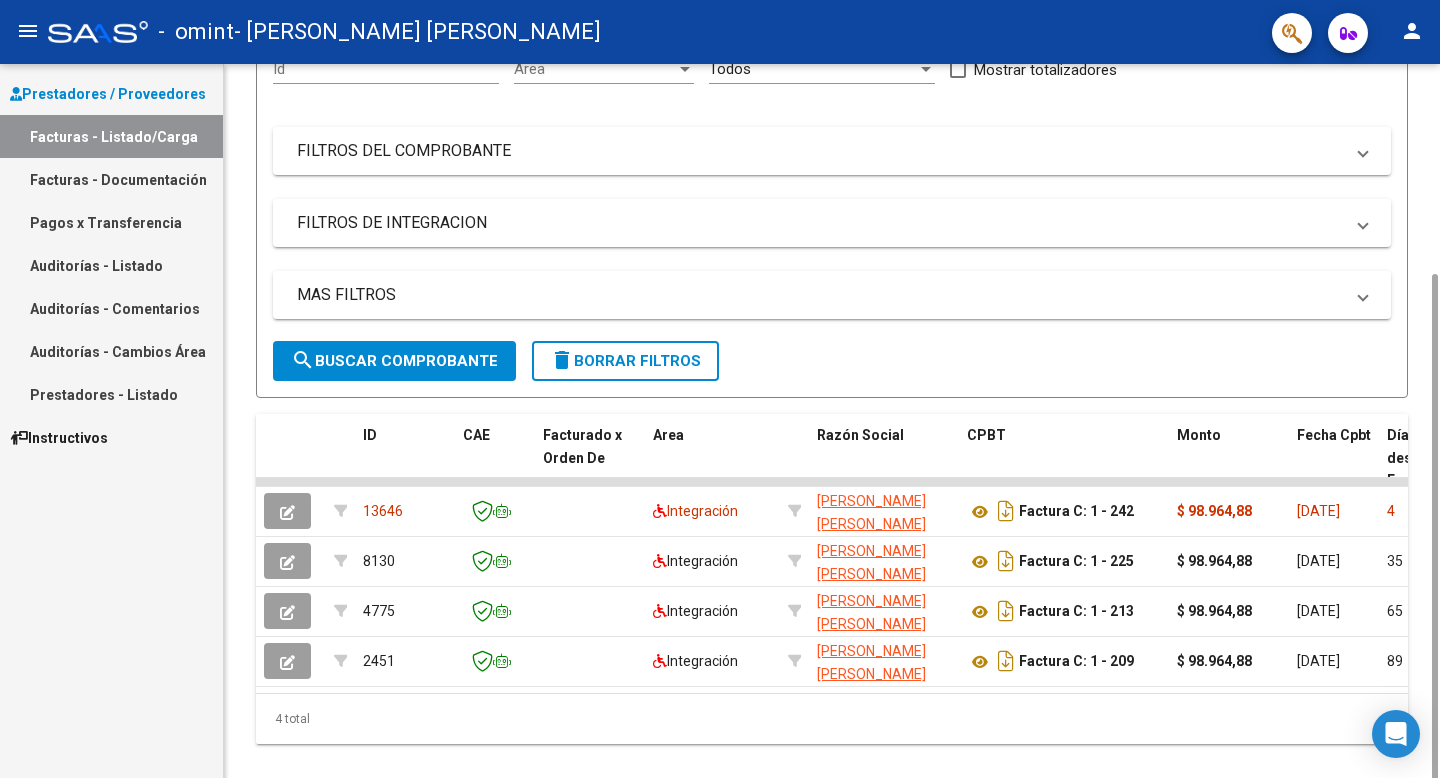 scroll, scrollTop: 240, scrollLeft: 0, axis: vertical 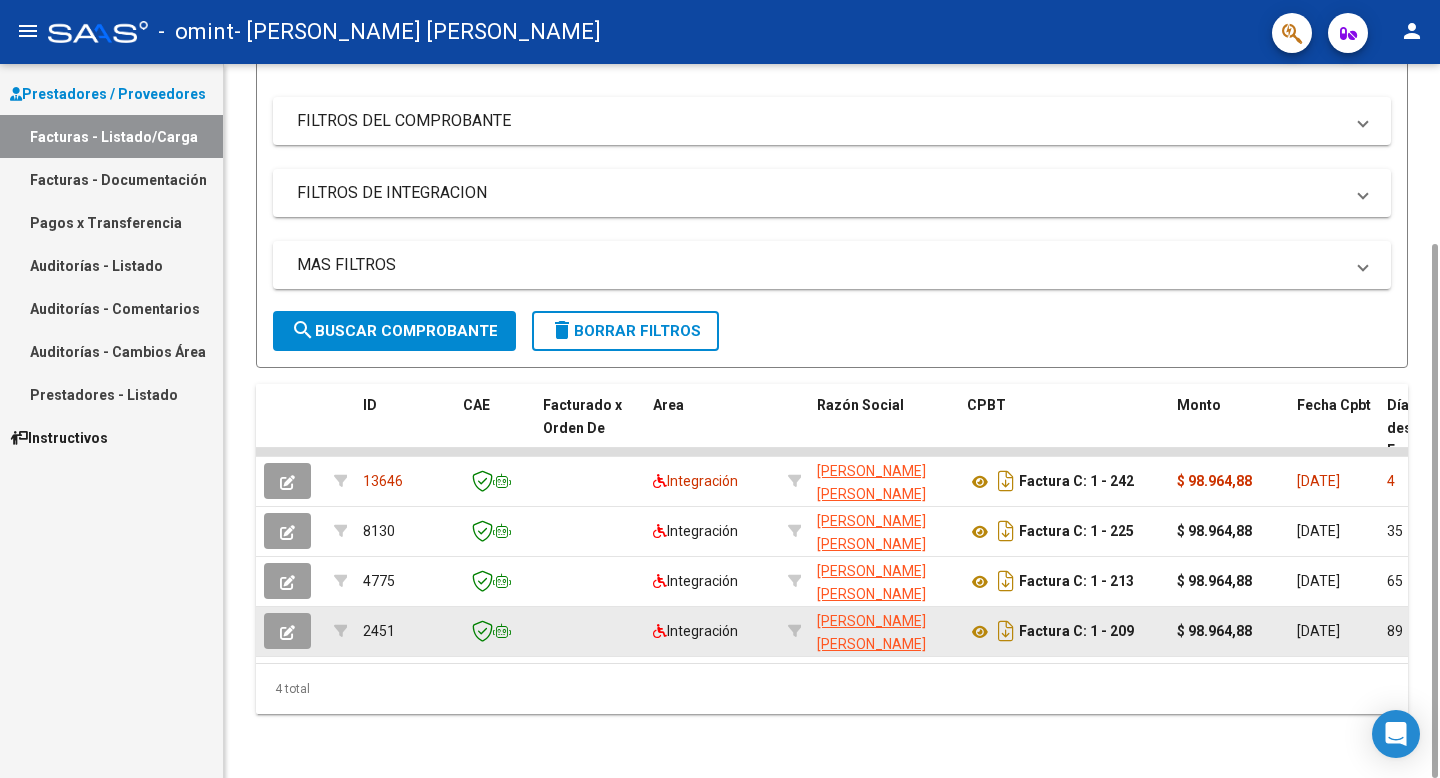 click 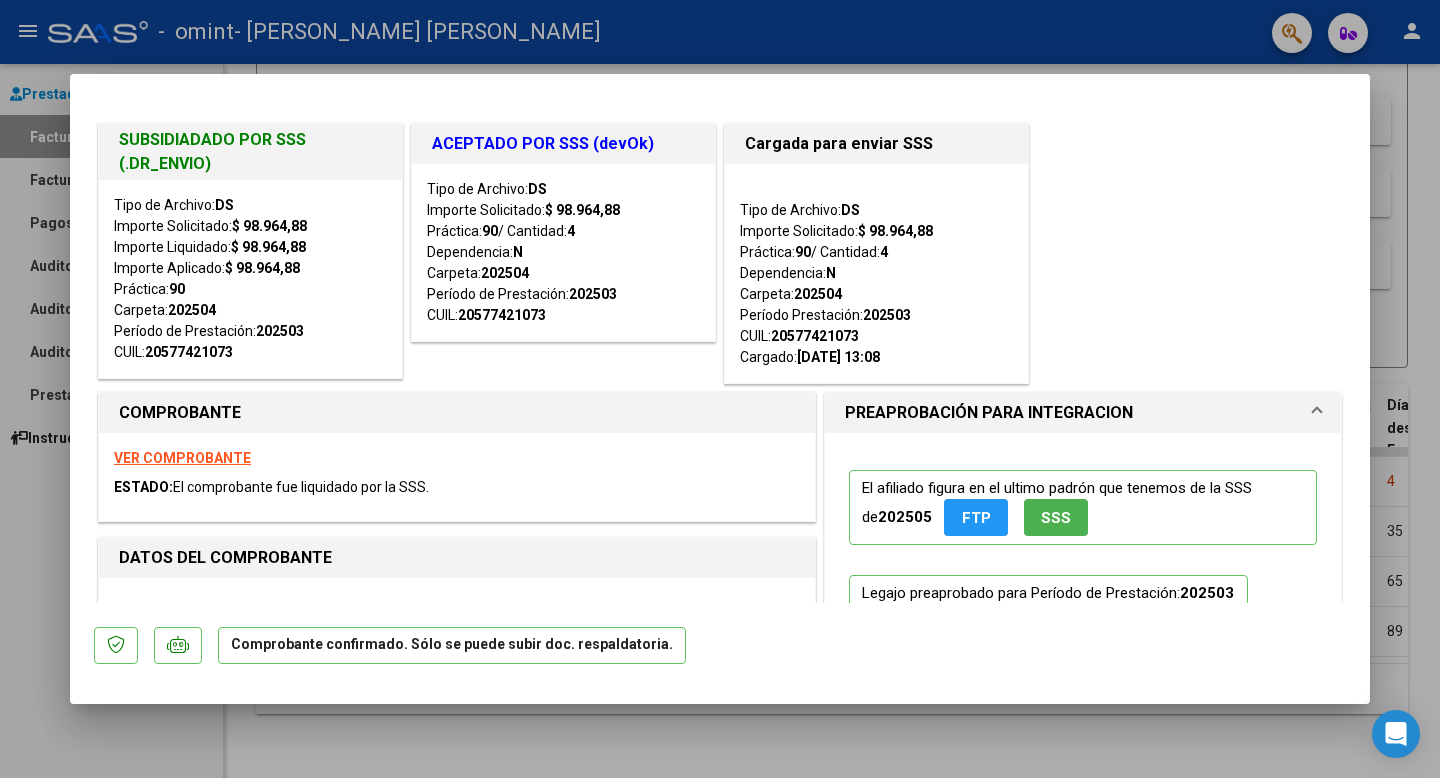 click on "VER COMPROBANTE" at bounding box center (182, 458) 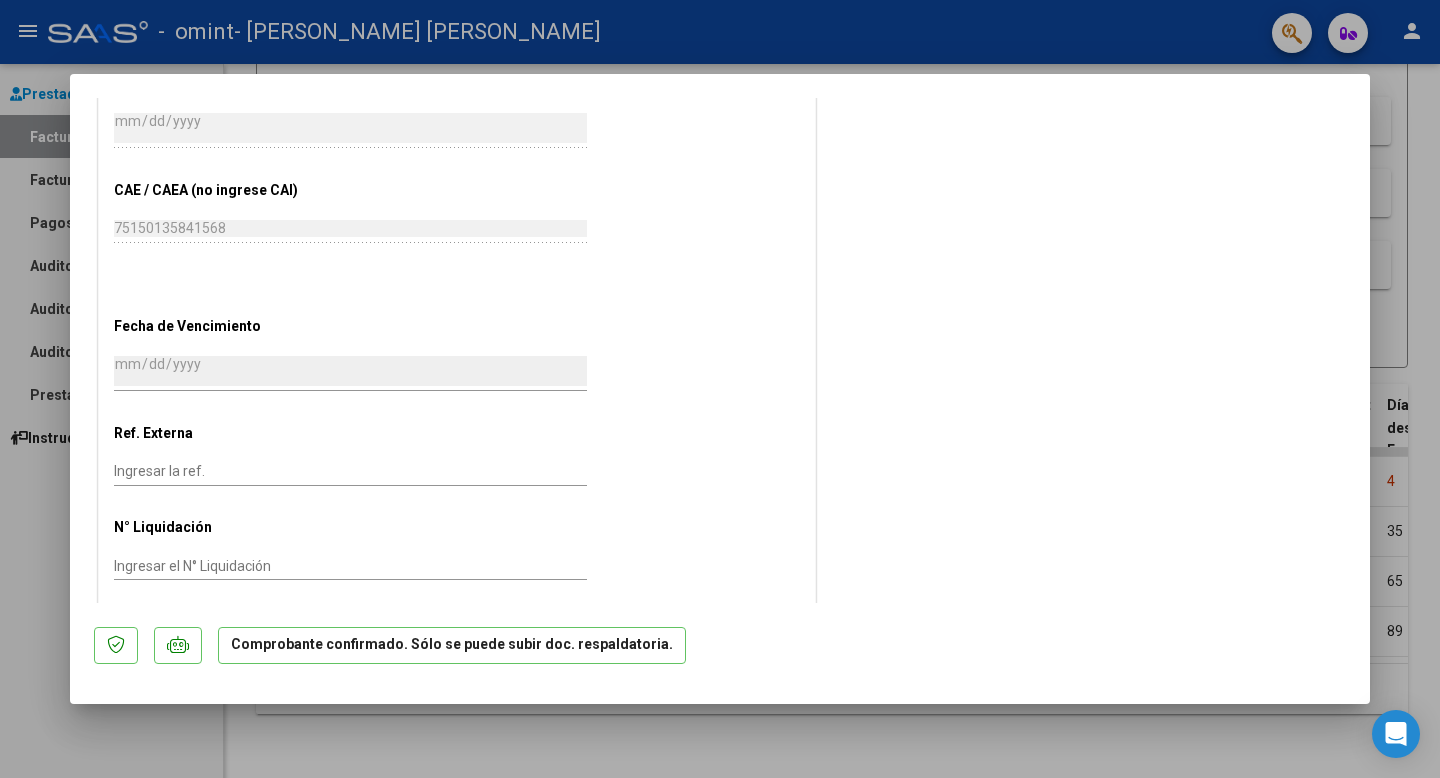 scroll, scrollTop: 1263, scrollLeft: 0, axis: vertical 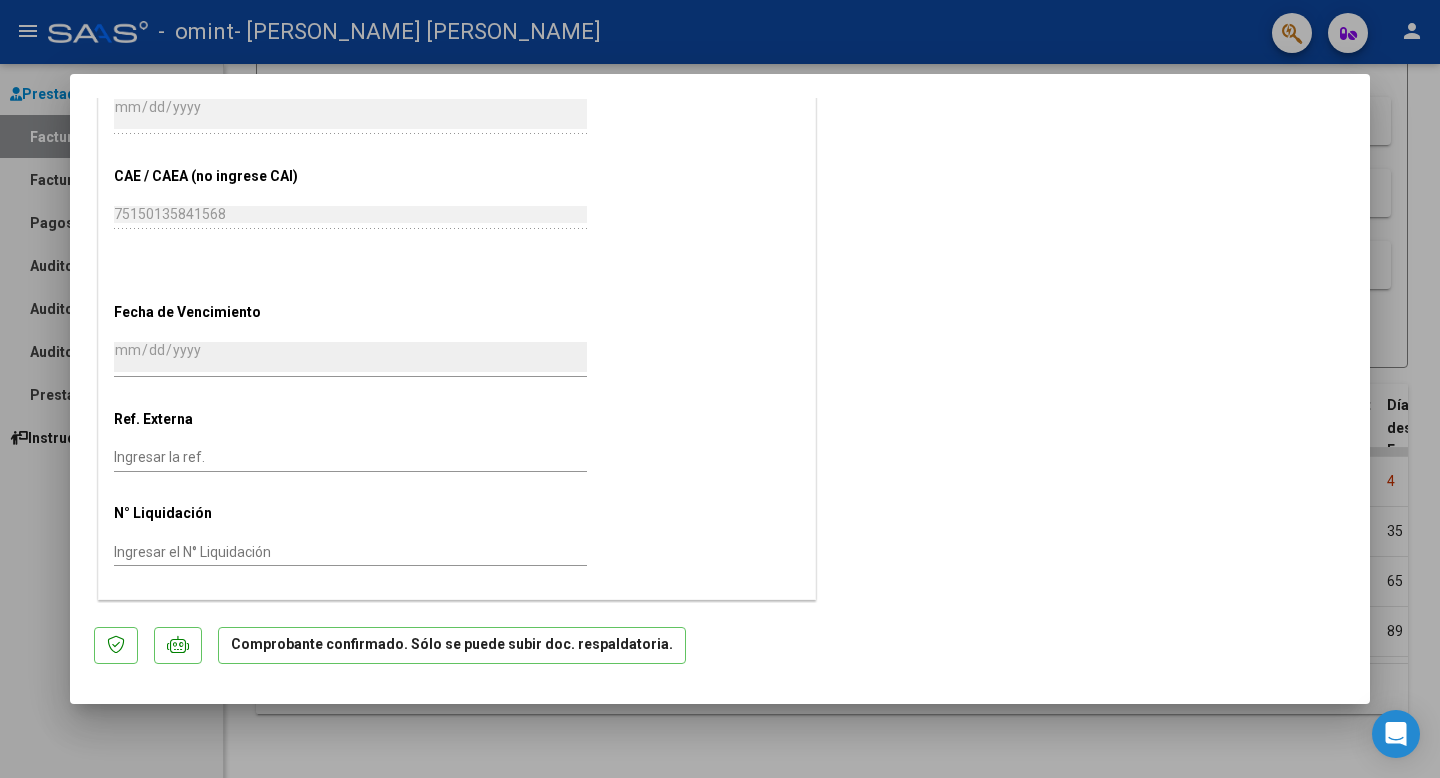 click on "Comprobante confirmado. Sólo se puede subir doc. respaldatoria." 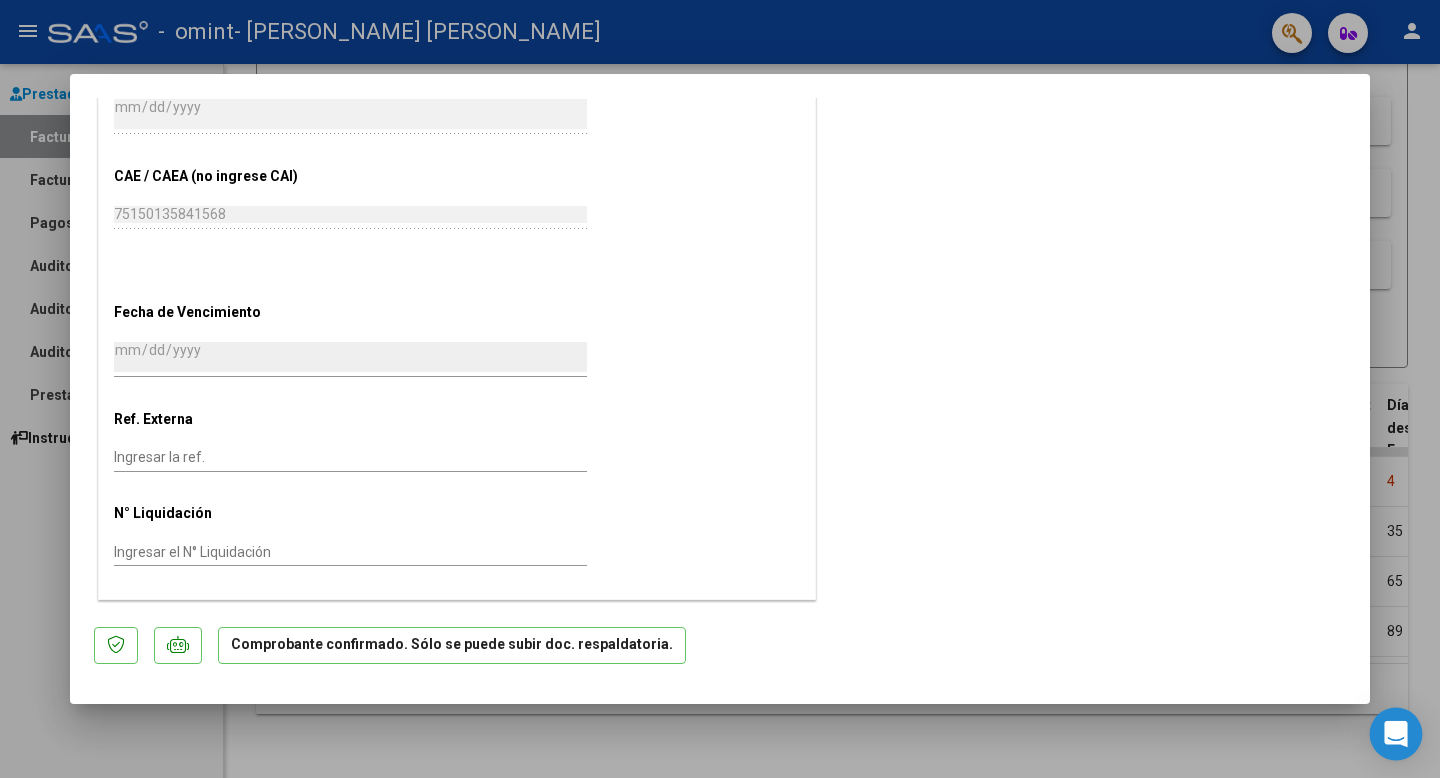 click 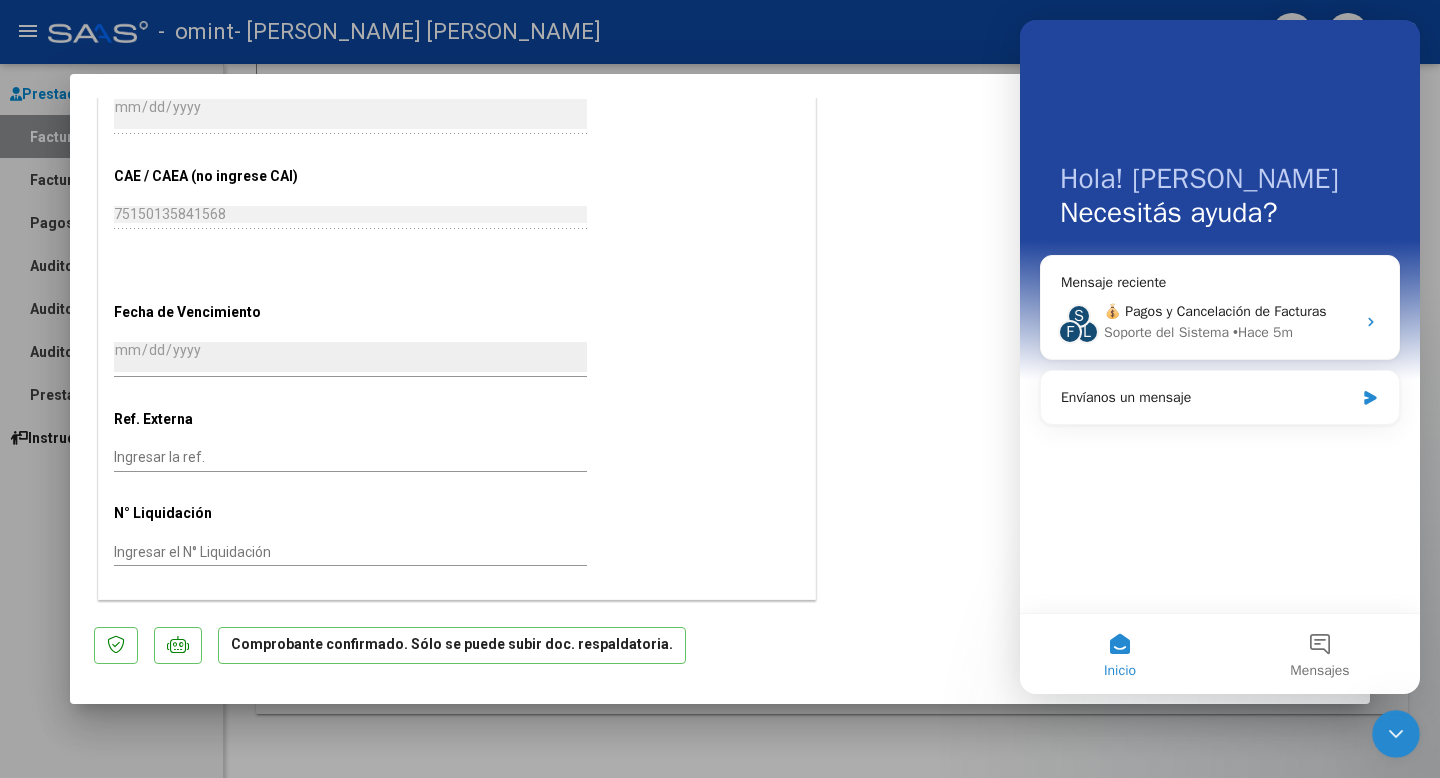 scroll, scrollTop: 0, scrollLeft: 0, axis: both 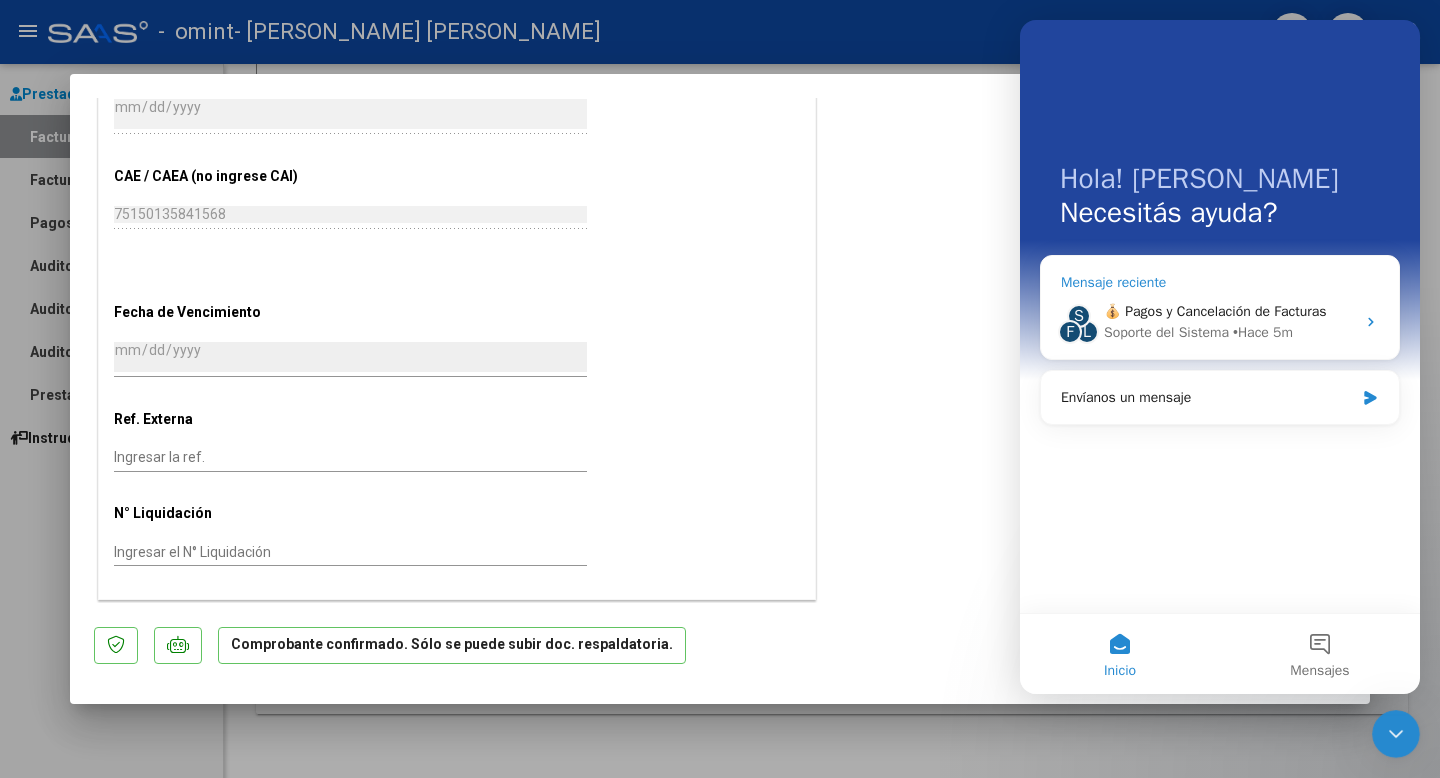 click on "•  Hace 5m" at bounding box center [1263, 332] 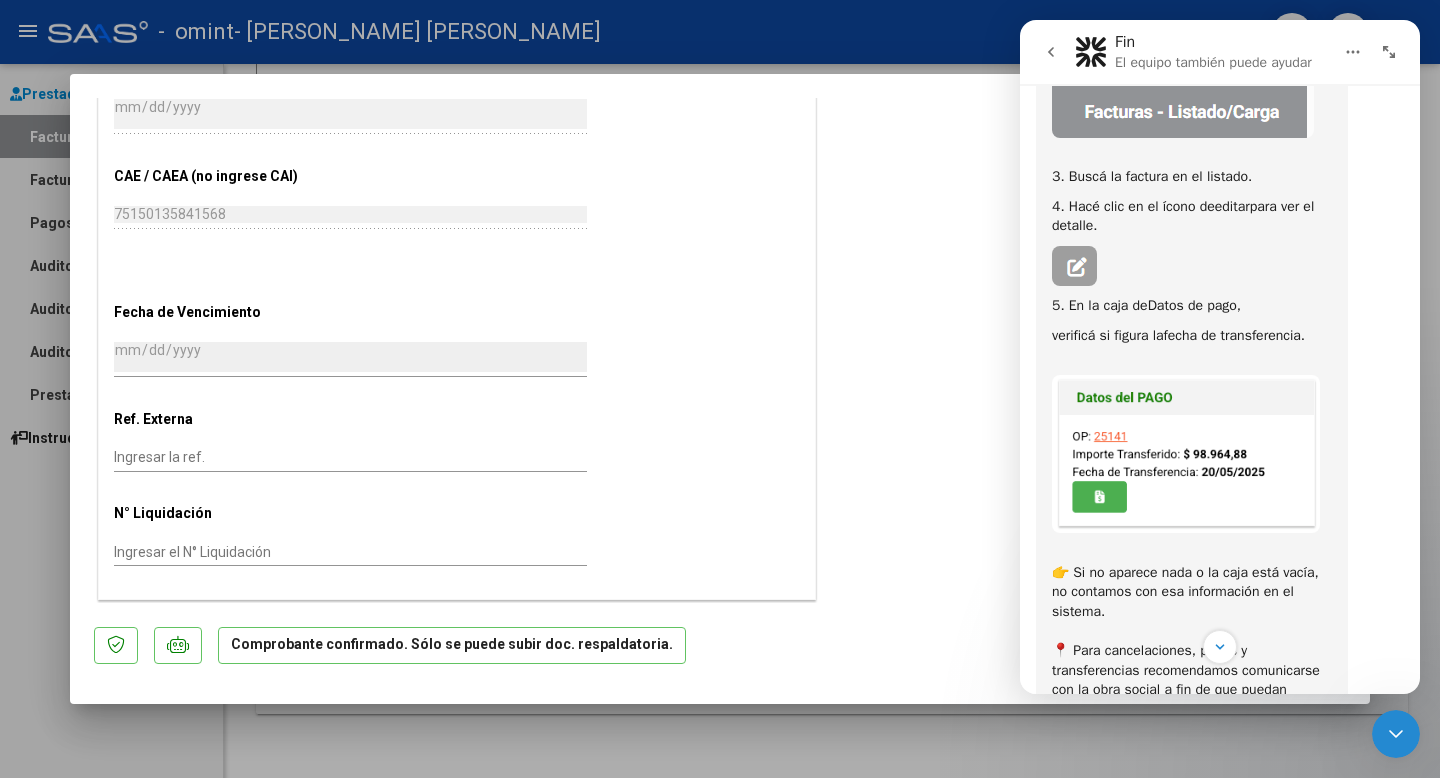 scroll, scrollTop: 374, scrollLeft: 0, axis: vertical 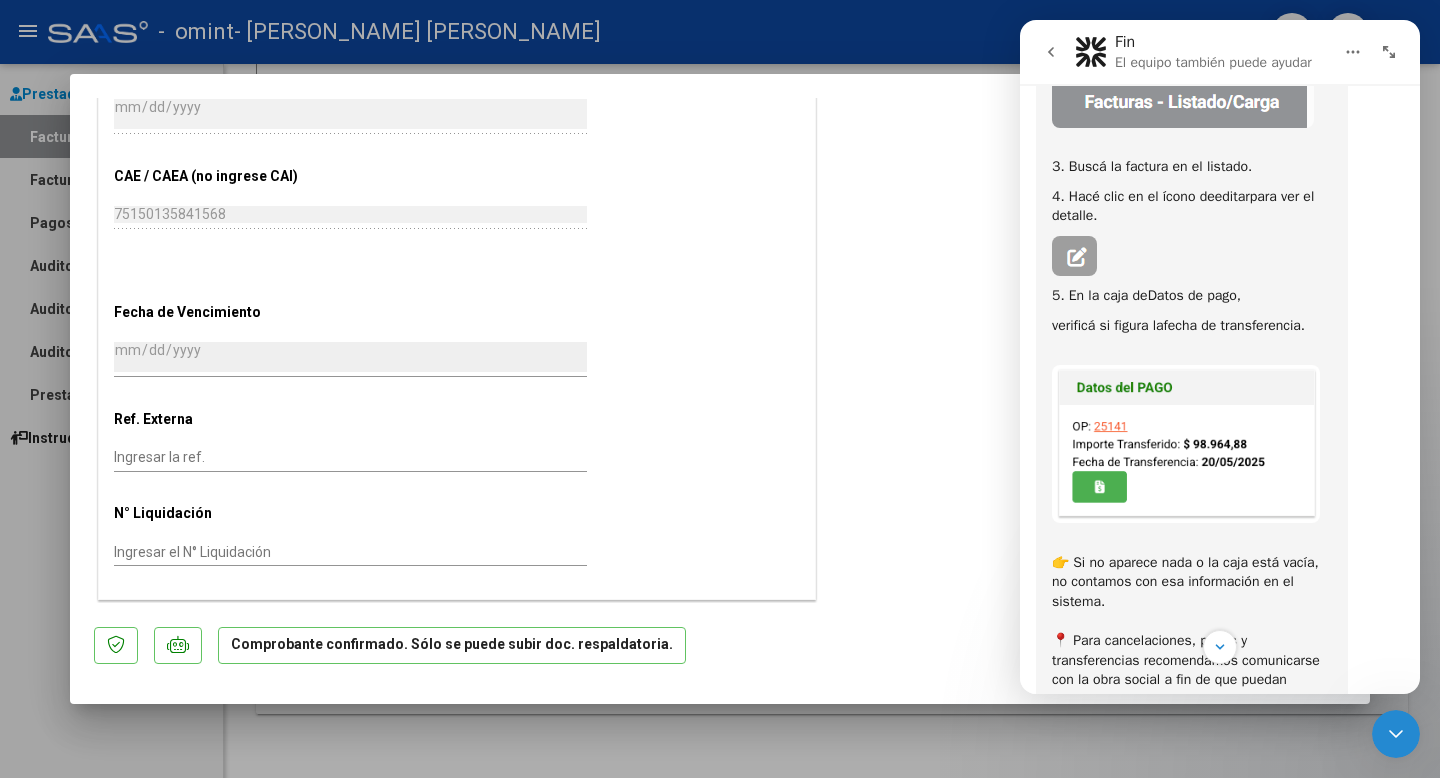 click on "PREAPROBACIÓN PARA INTEGRACION  El afiliado figura en el ultimo padrón que tenemos de la SSS de  202505     FTP SSS  Legajo preaprobado para Período de Prestación:  202503 Ver Legajo Asociado  CUIL:  20577421073  Nombre y Apellido:  [PERSON_NAME] [PERSON_NAME]  Período Desde:  202503  Período Hasta:  202512  Admite Dependencia:   NO  Comentario:  PSC 8 MES  DOCUMENTACIÓN RESPALDATORIA  Agregar Documento ID Documento Usuario Subido Acción 2510  Planilla De Asistencia   [EMAIL_ADDRESS][DOMAIN_NAME] -   [PERSON_NAME] [PERSON_NAME]    [DATE]   1 total   1" at bounding box center (1083, -136) 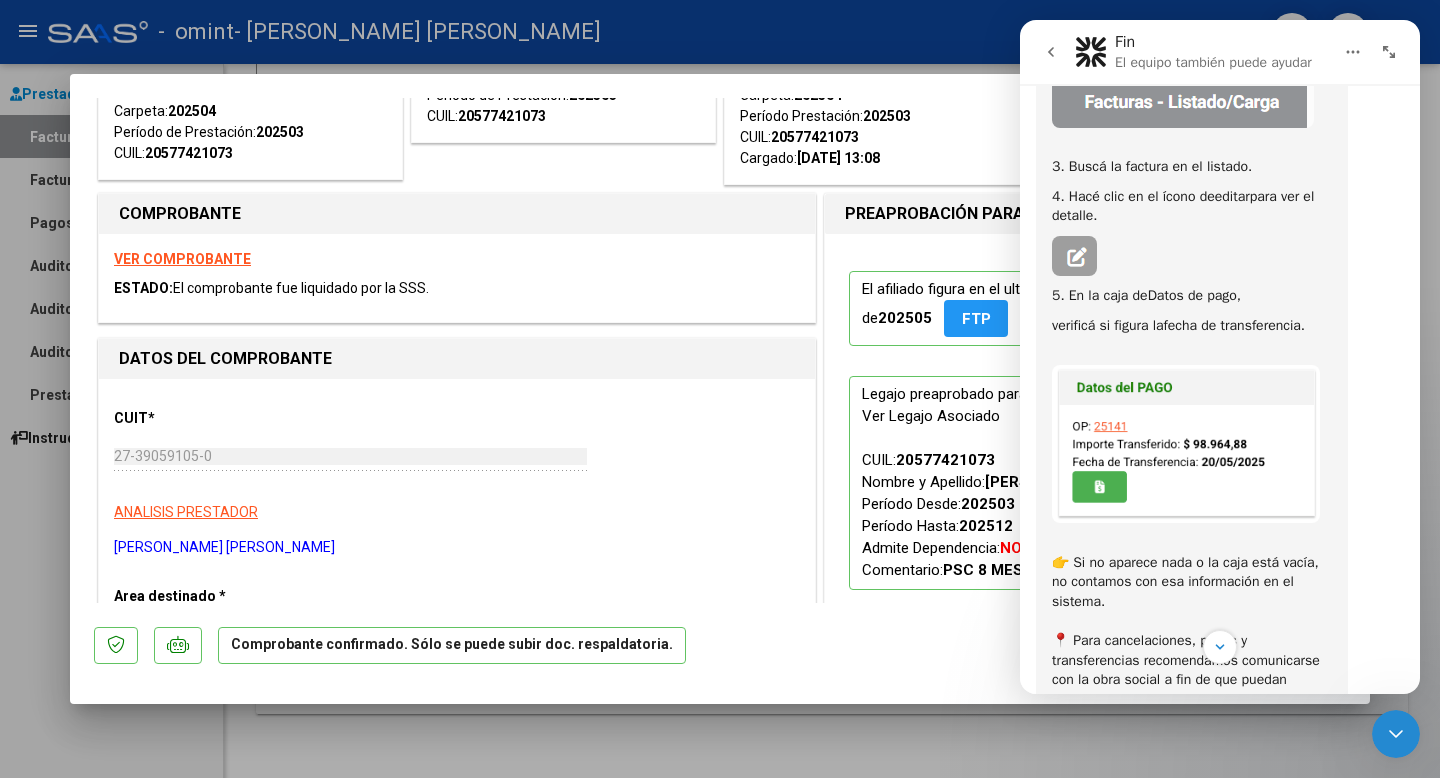 scroll, scrollTop: 0, scrollLeft: 0, axis: both 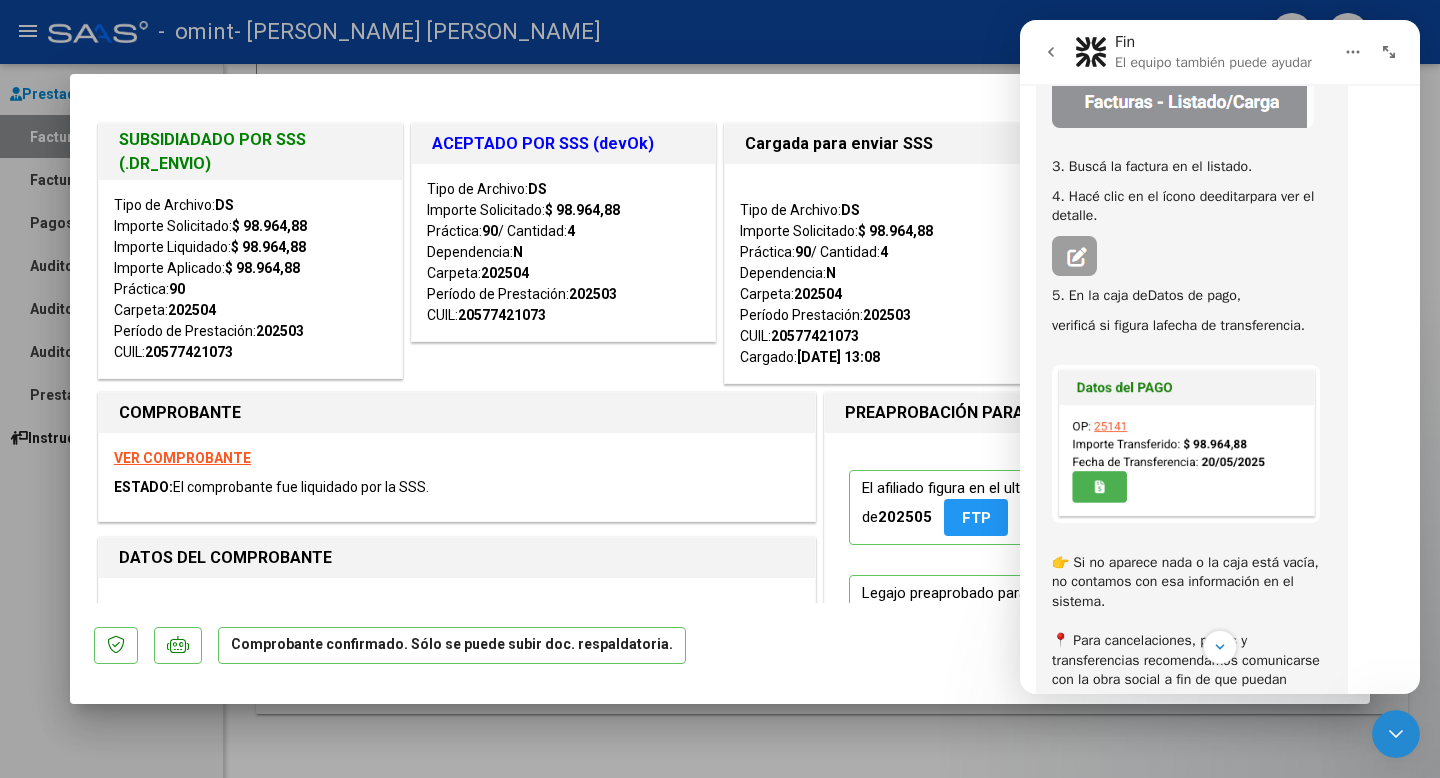 click at bounding box center (1186, 444) 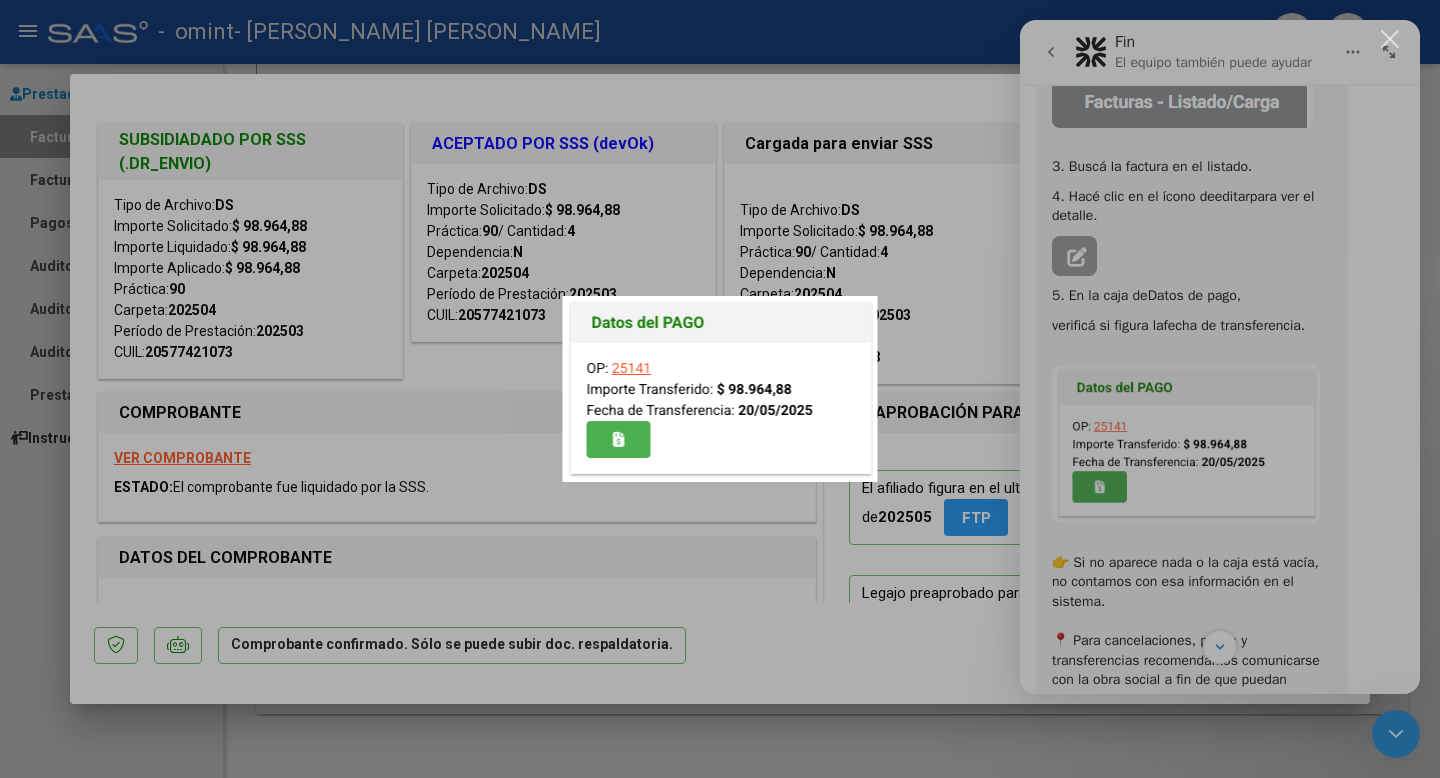 scroll, scrollTop: 0, scrollLeft: 0, axis: both 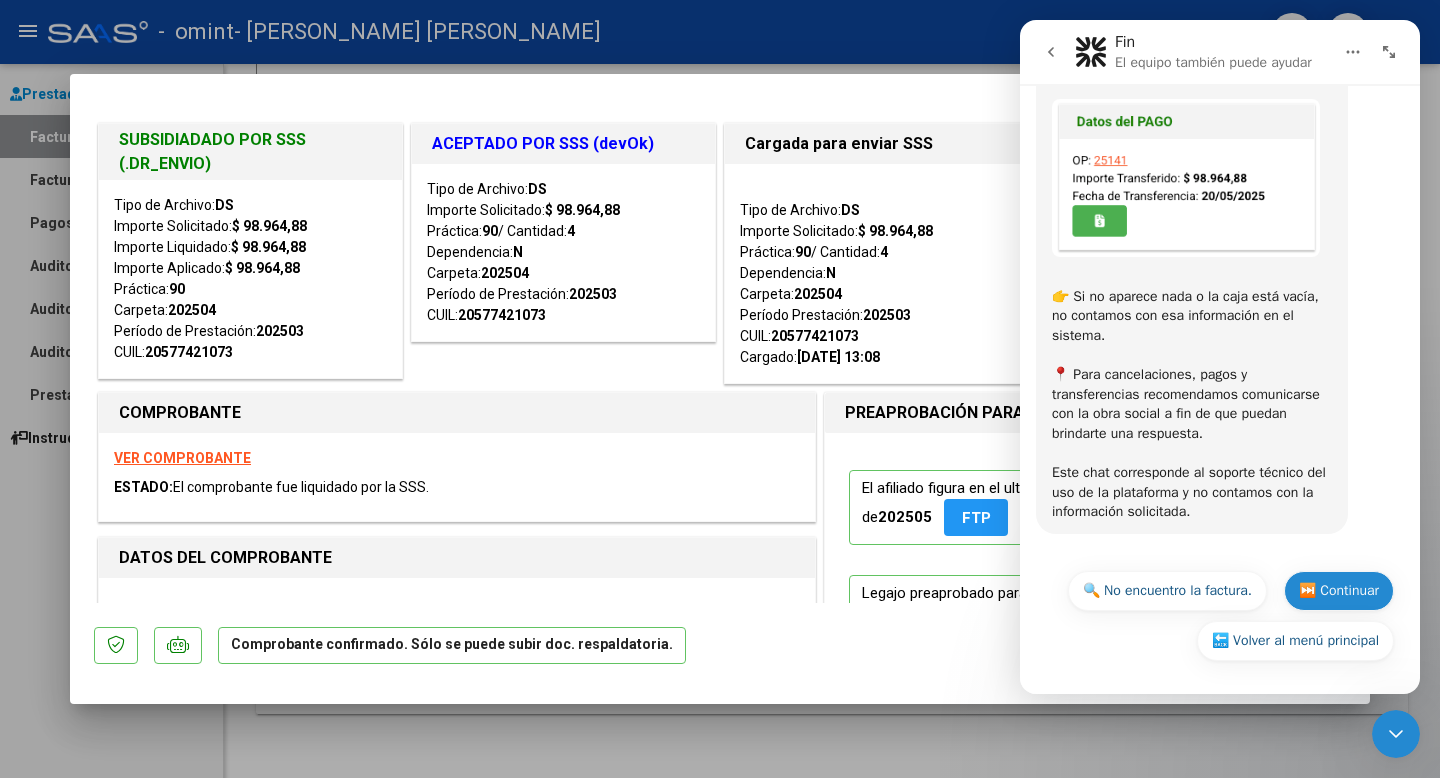 click on "⏭️ Continuar" at bounding box center (1339, 591) 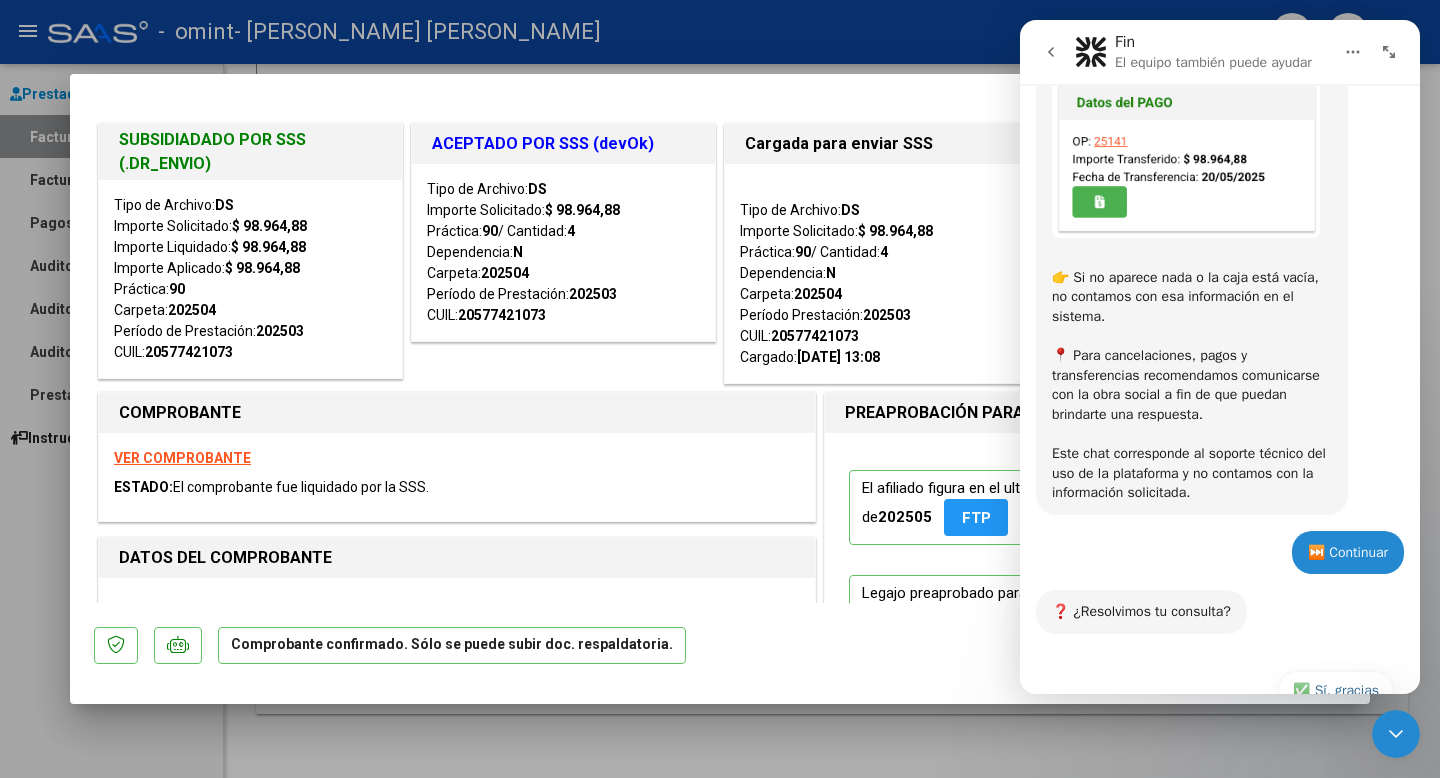scroll, scrollTop: 828, scrollLeft: 0, axis: vertical 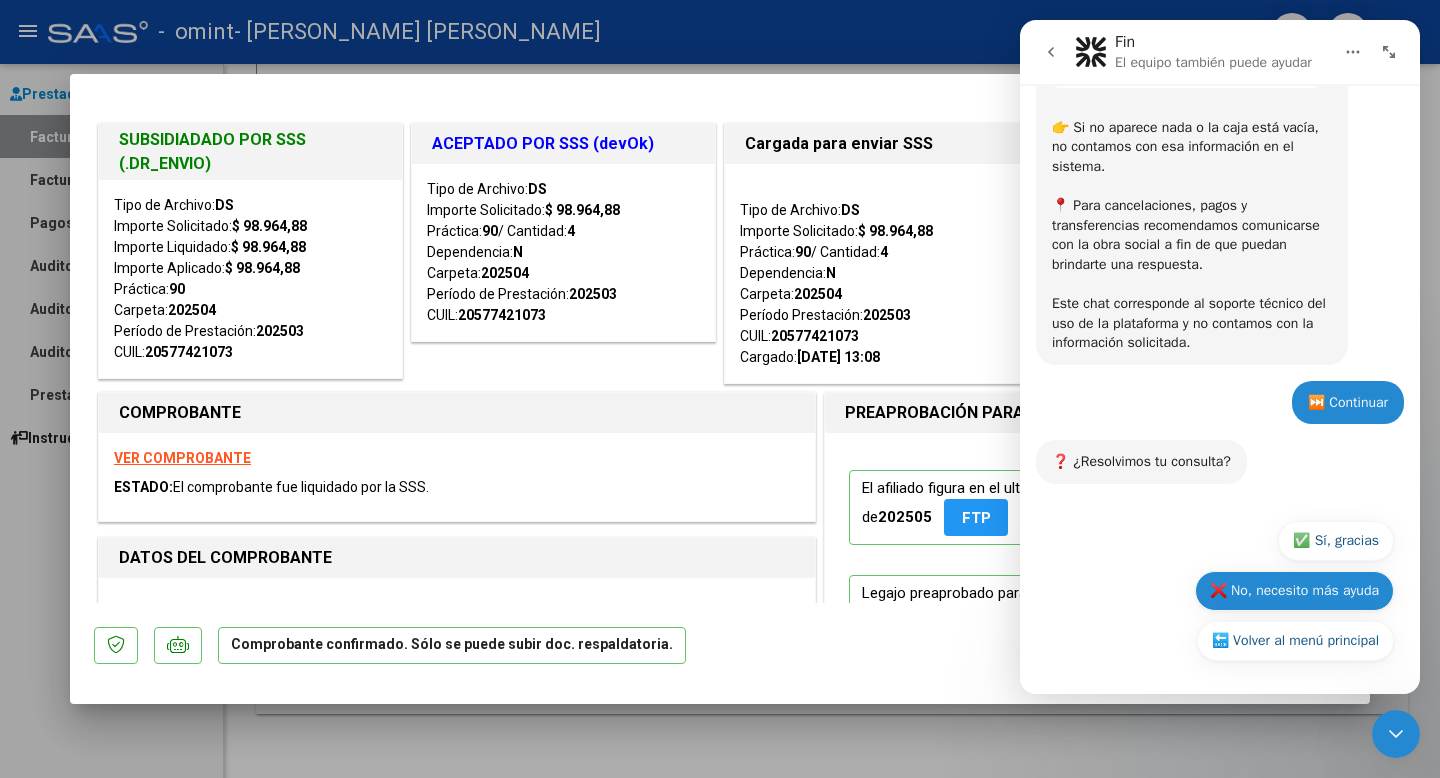 click on "❌ No, necesito más ayuda" at bounding box center (1294, 591) 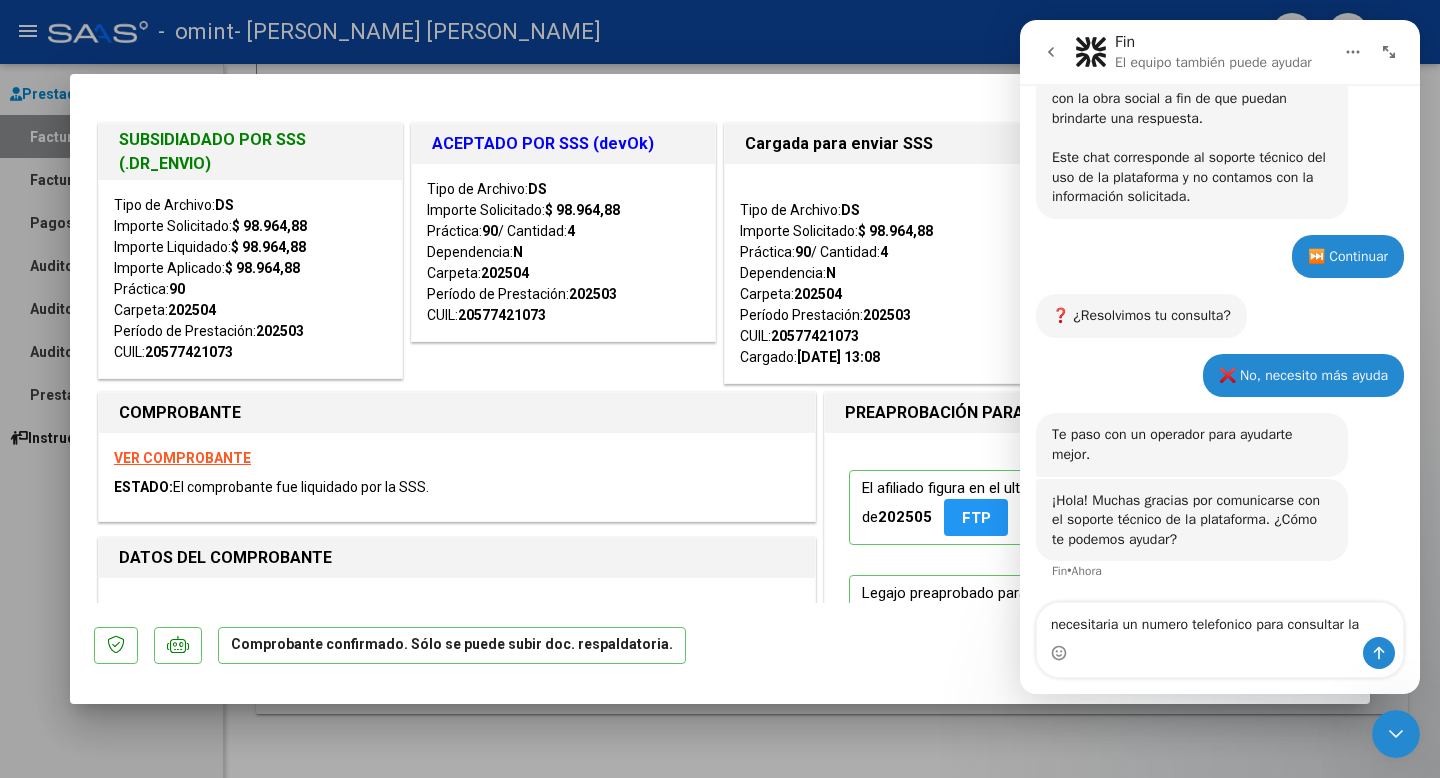 scroll, scrollTop: 995, scrollLeft: 0, axis: vertical 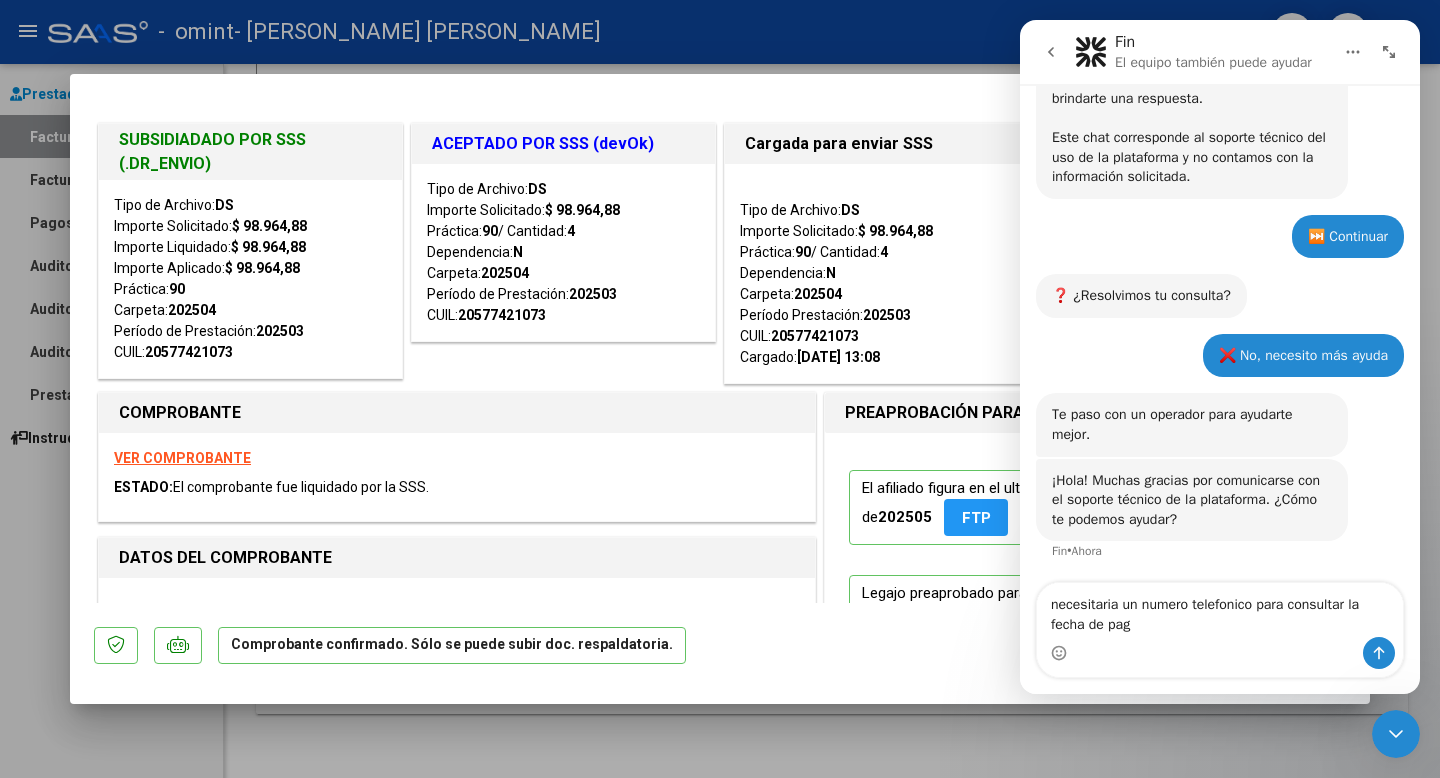 type on "necesitaria un numero telefonico para consultar la fecha de pago" 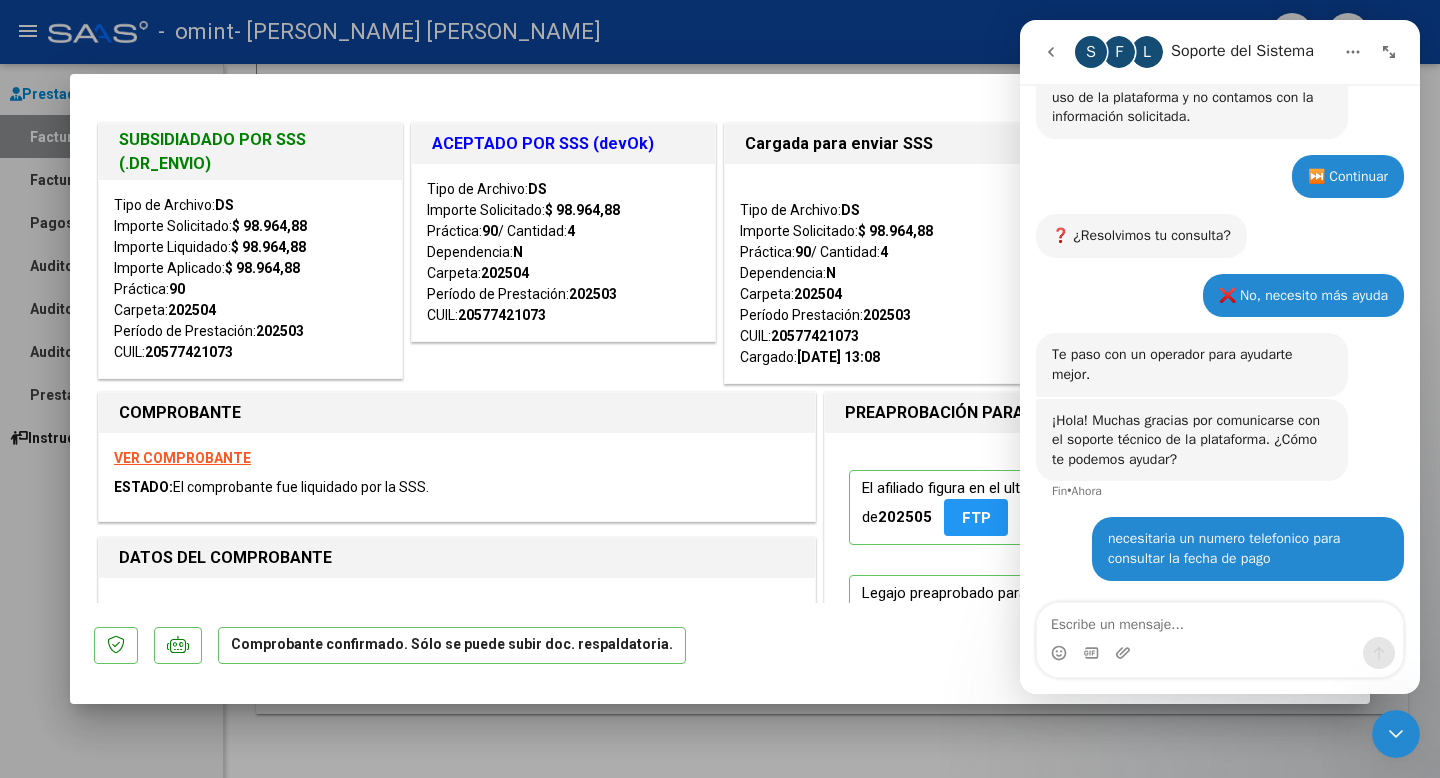 scroll, scrollTop: 1054, scrollLeft: 0, axis: vertical 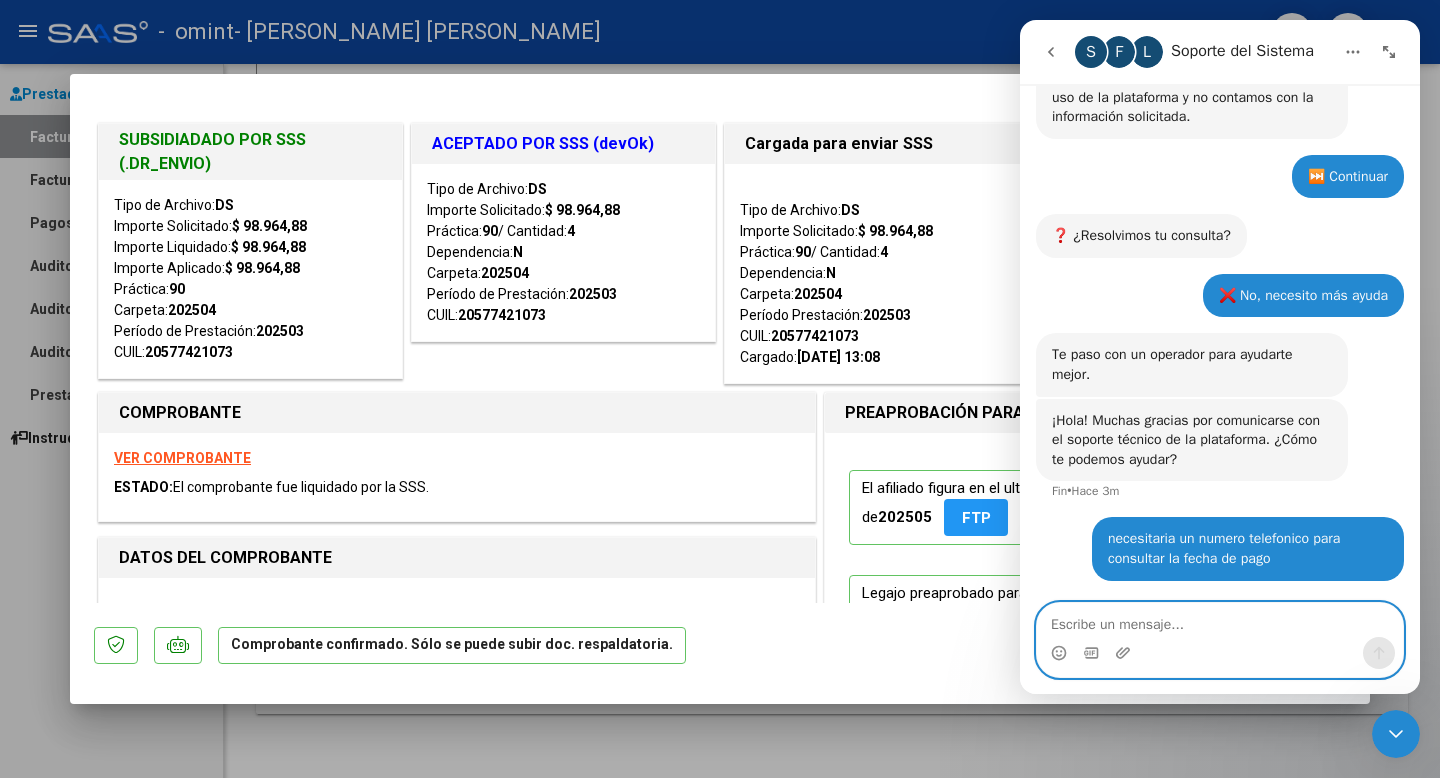 click at bounding box center [1220, 620] 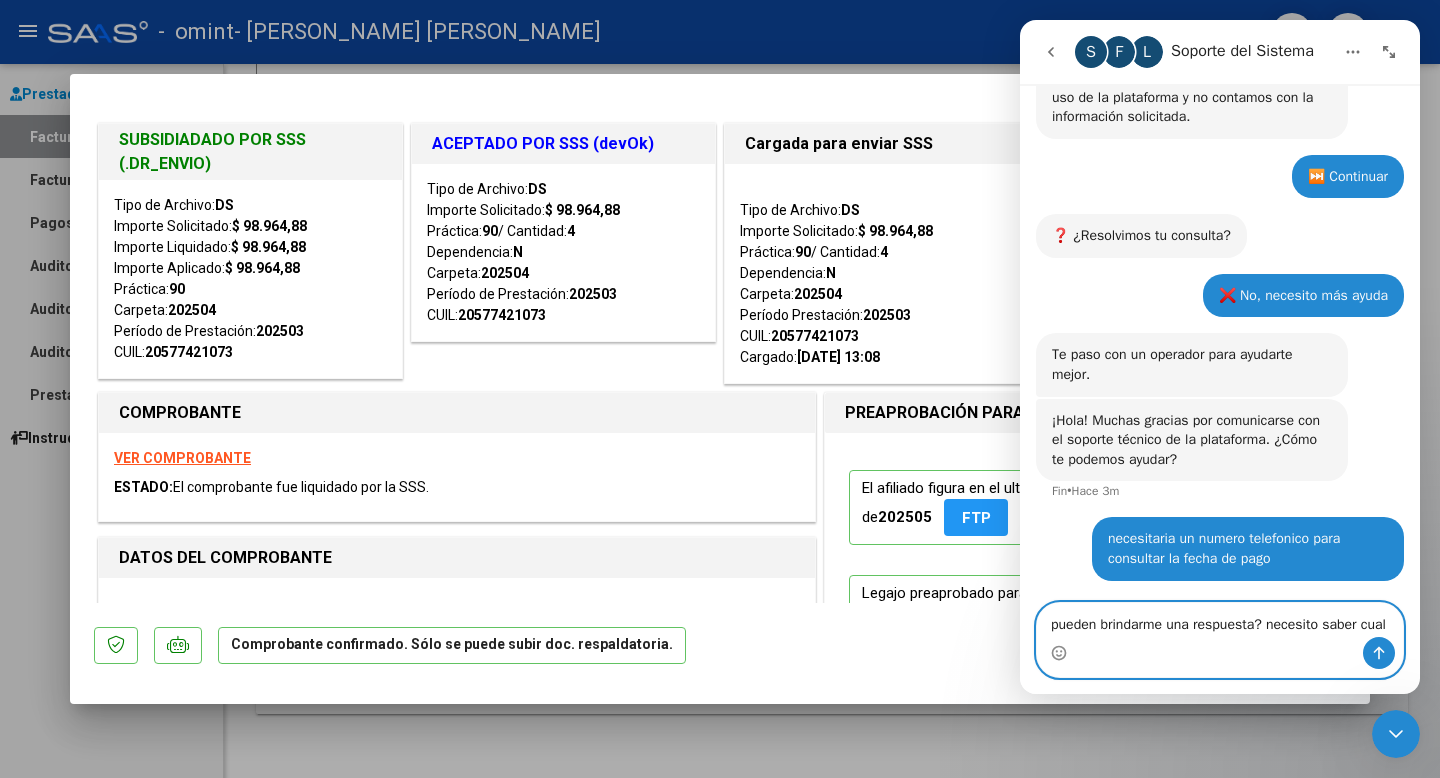scroll, scrollTop: 1074, scrollLeft: 0, axis: vertical 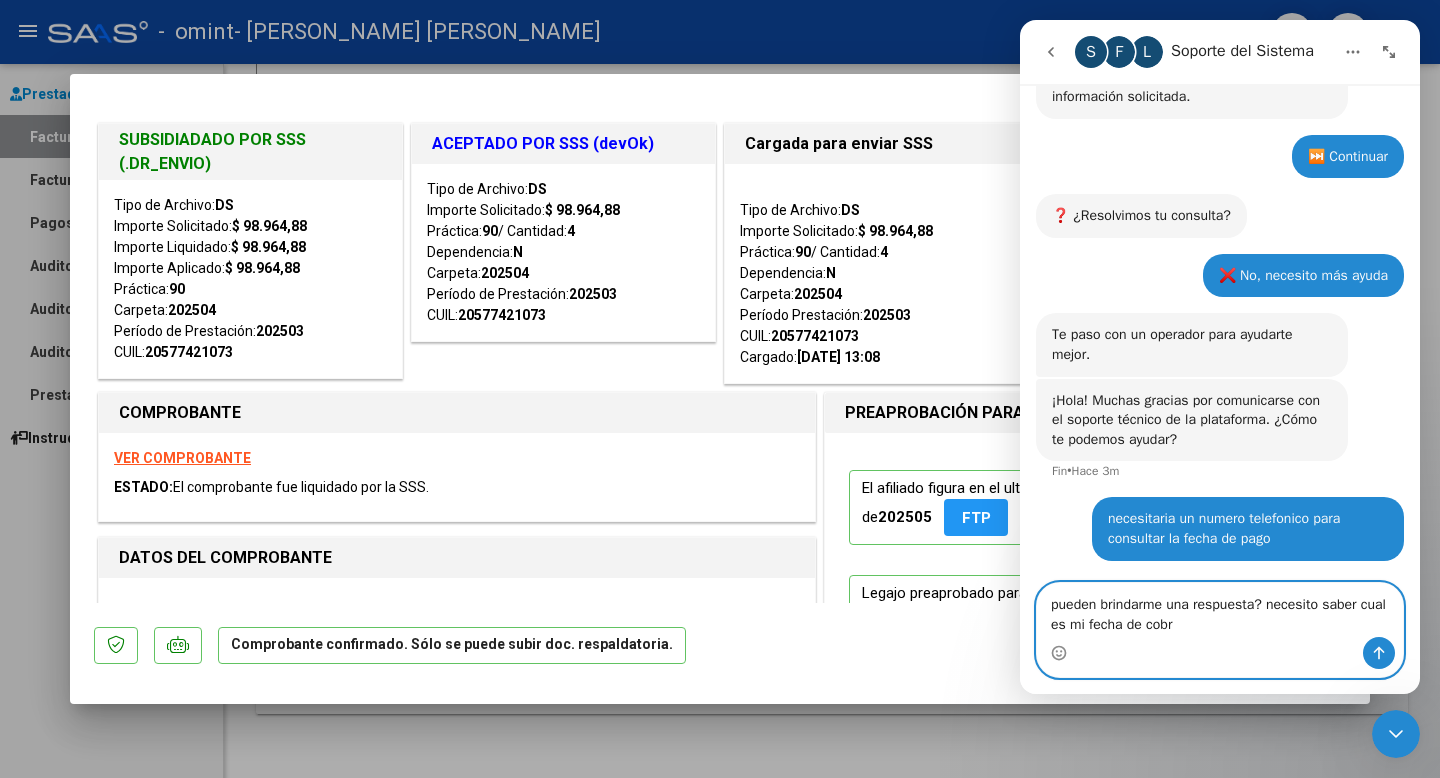 type on "pueden brindarme una respuesta? necesito saber cual es mi fecha de cobro" 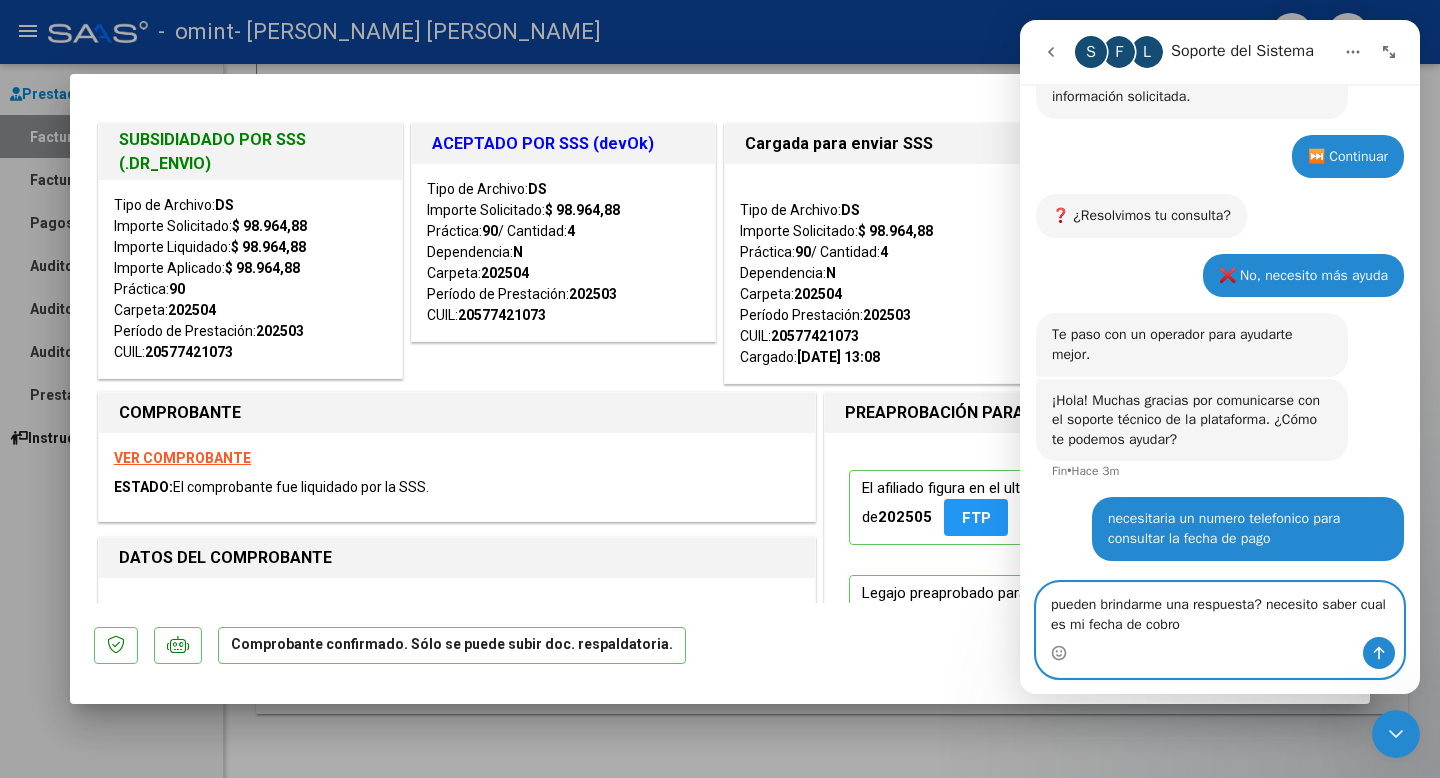 type 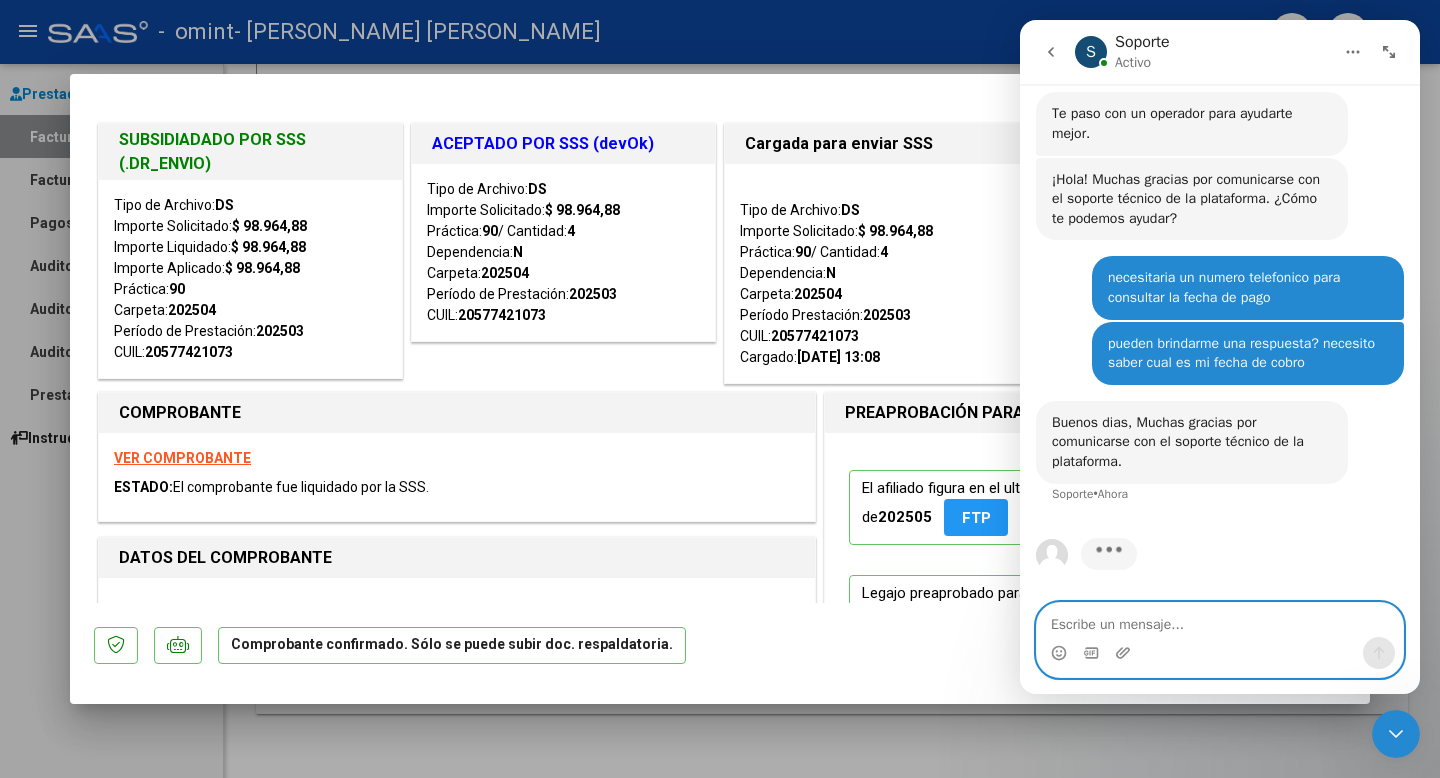 scroll, scrollTop: 1218, scrollLeft: 0, axis: vertical 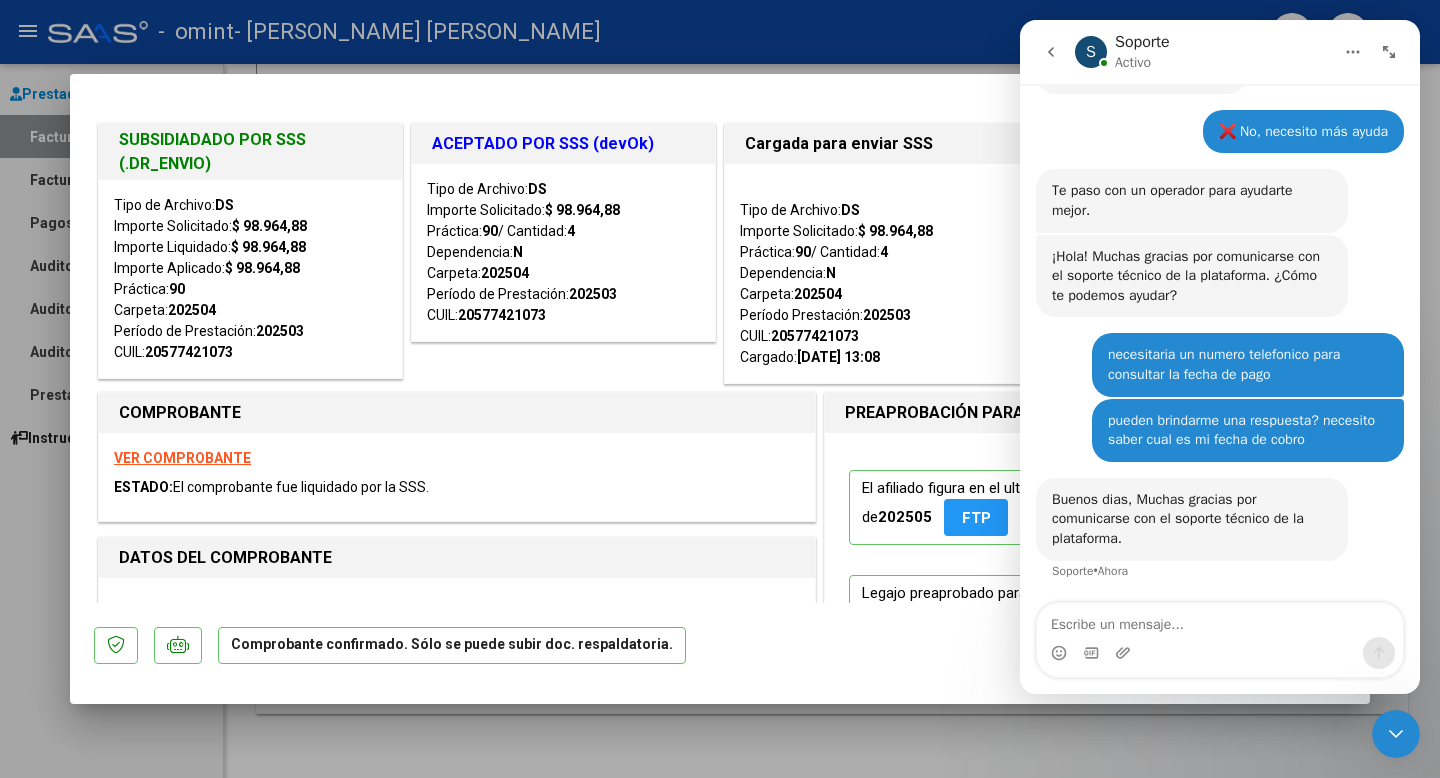 click on "Buenos dias, Muchas gracias por comunicarse con el soporte técnico de la plataforma." at bounding box center (1192, 519) 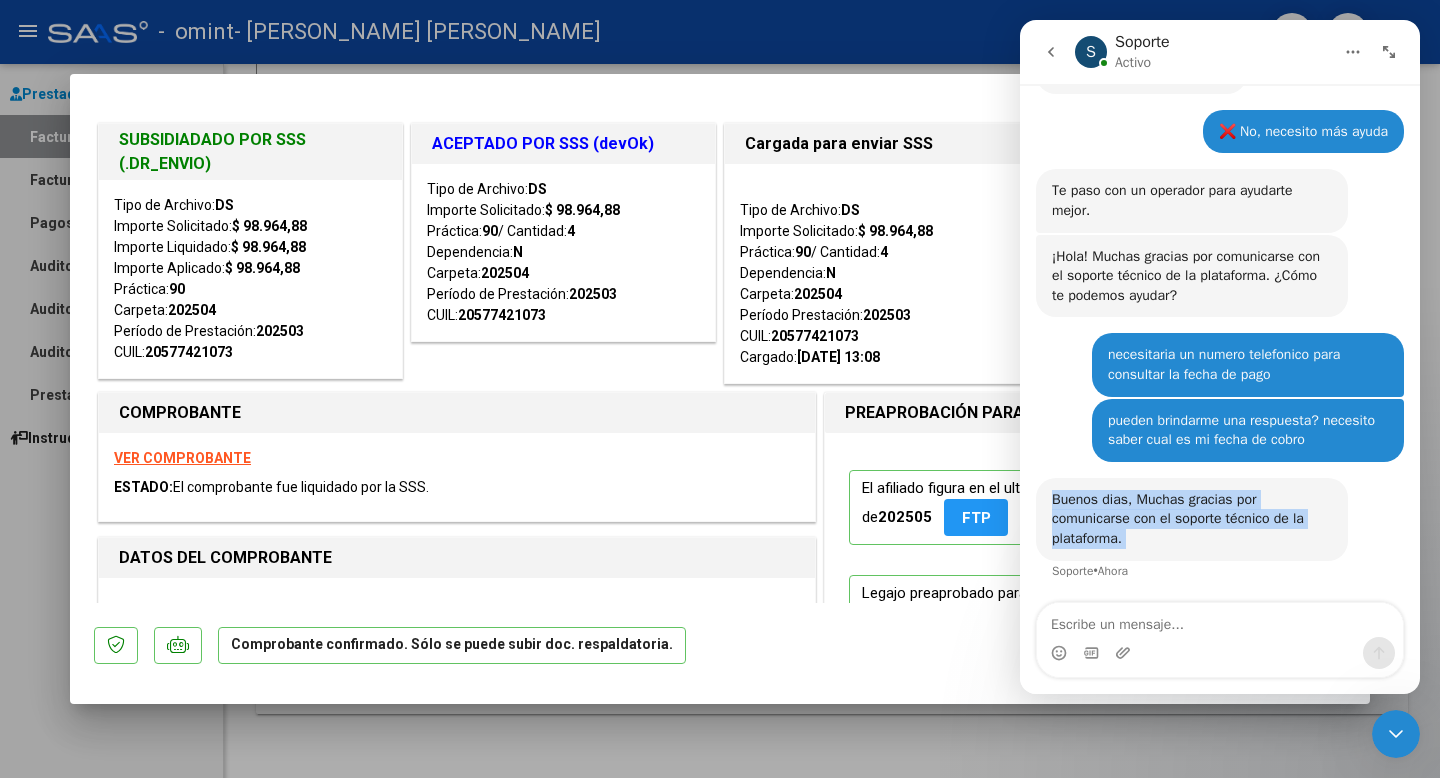 click on "Buenos dias, Muchas gracias por comunicarse con el soporte técnico de la plataforma." at bounding box center (1192, 519) 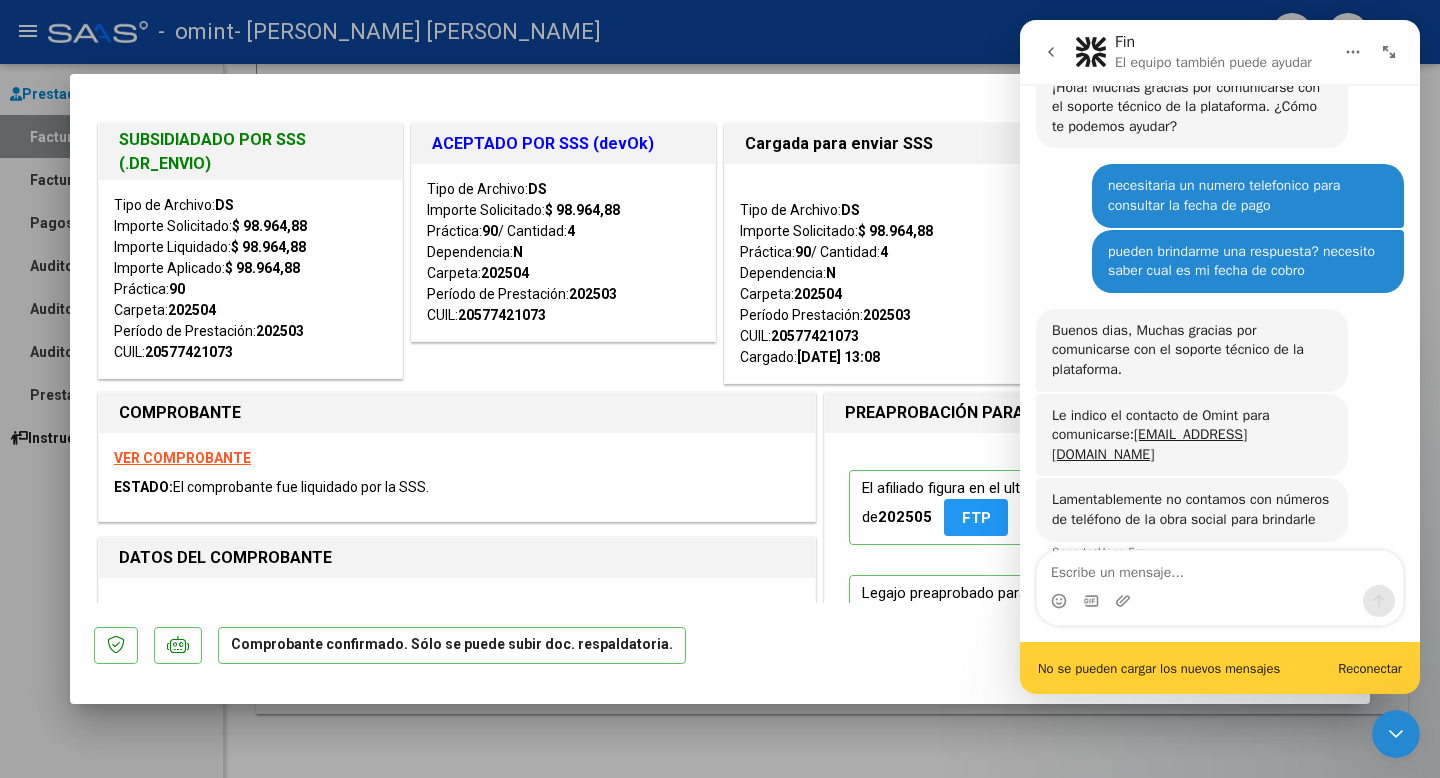 scroll, scrollTop: 1420, scrollLeft: 0, axis: vertical 